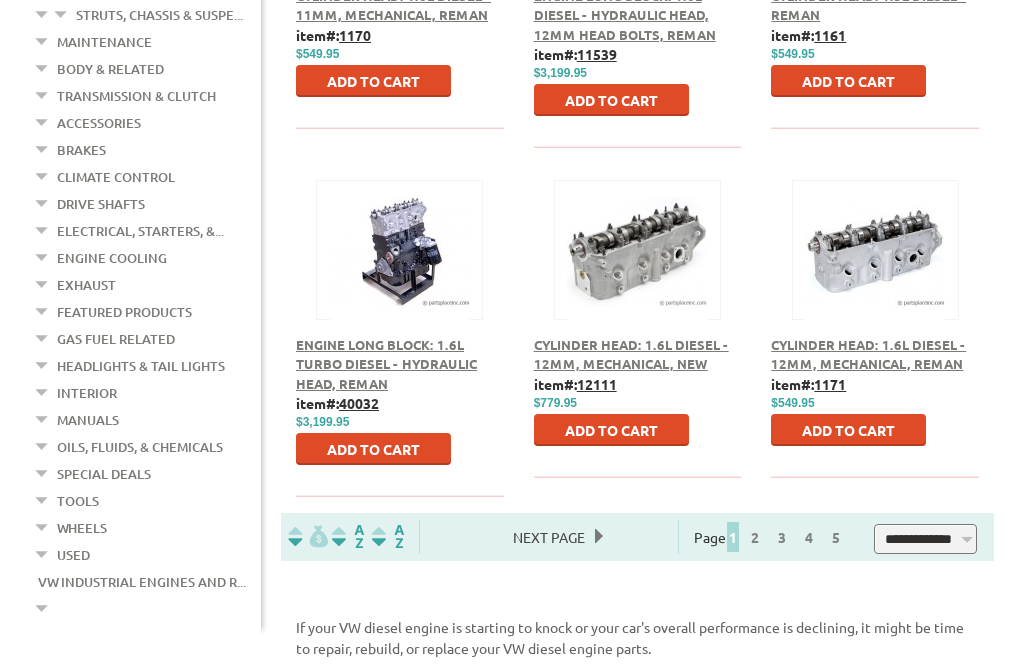 scroll, scrollTop: 1485, scrollLeft: 0, axis: vertical 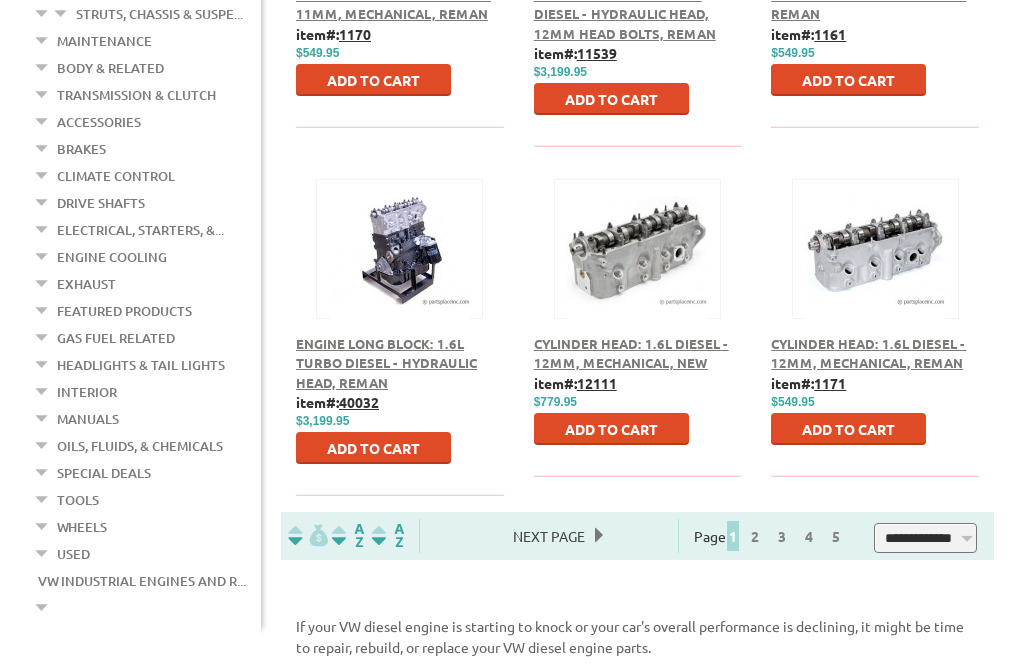 click on "Next Page" at bounding box center (549, 537) 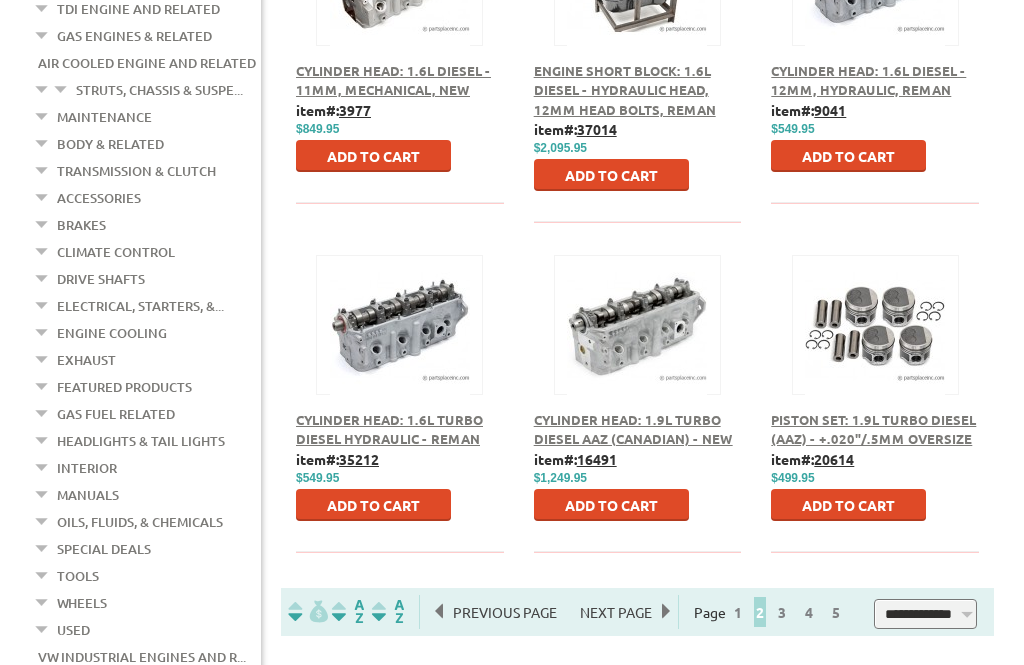 scroll, scrollTop: 1413, scrollLeft: 0, axis: vertical 